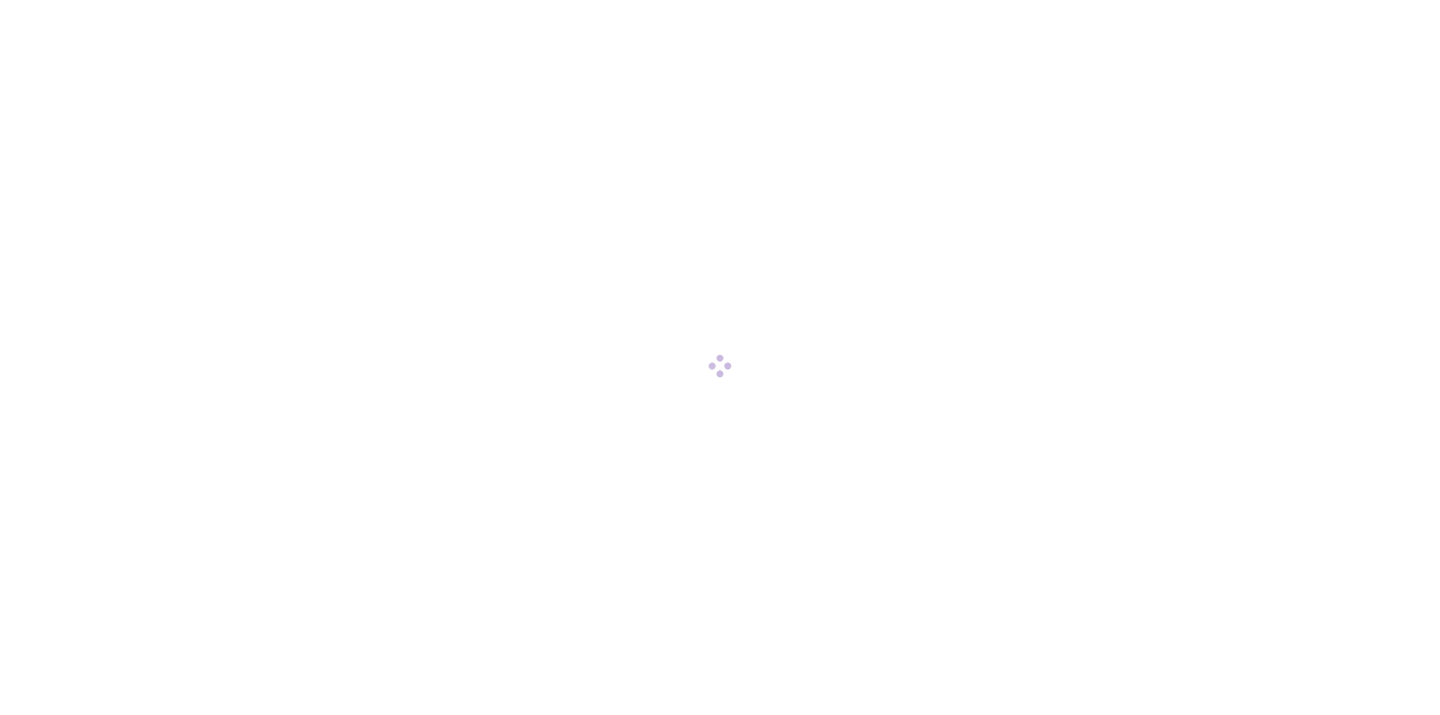 scroll, scrollTop: 0, scrollLeft: 0, axis: both 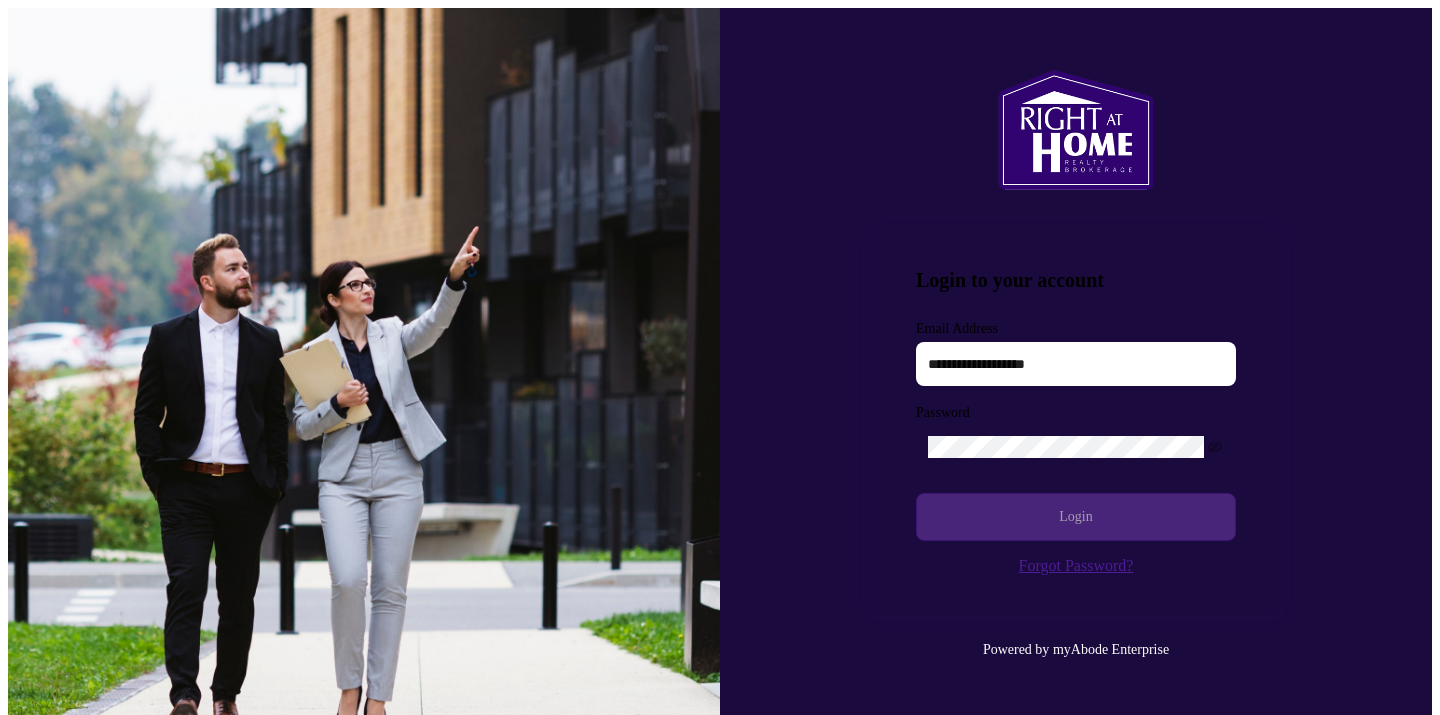 type on "**********" 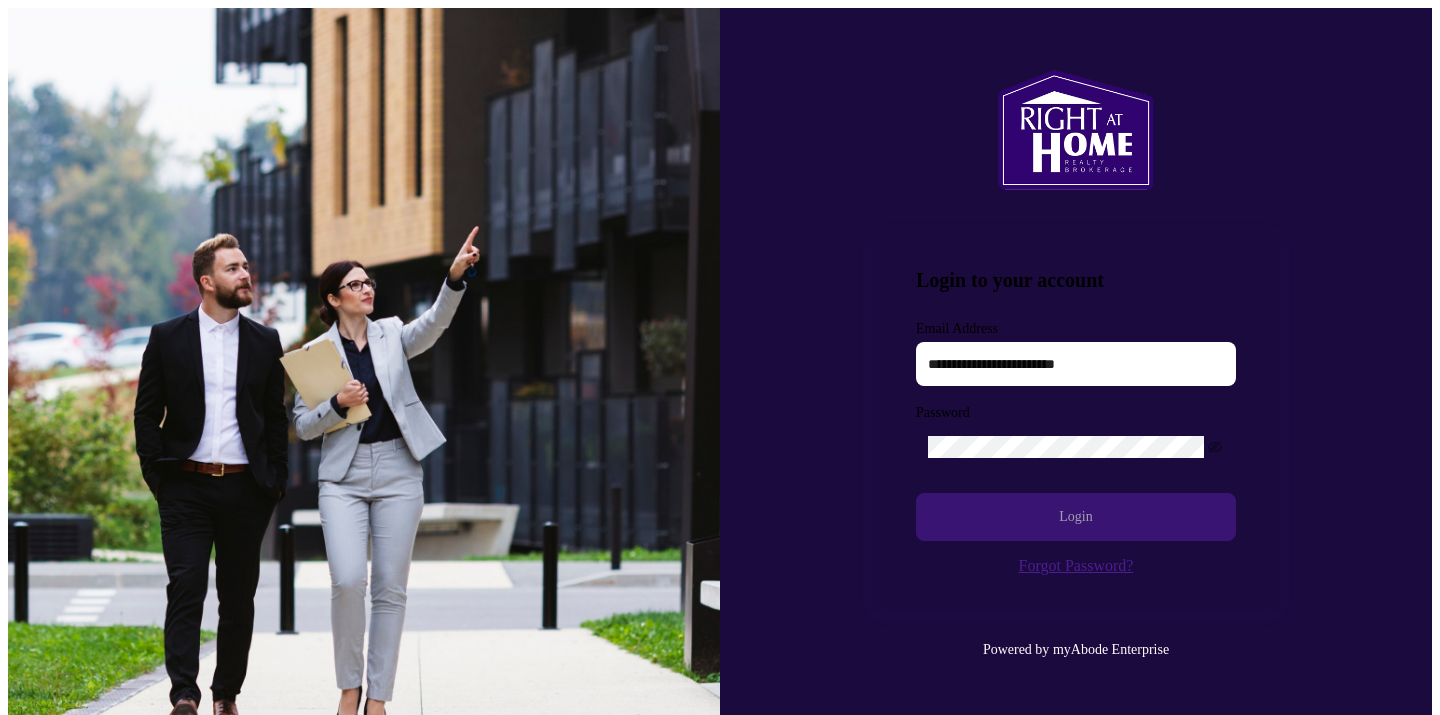 click on "Login" at bounding box center (1076, 517) 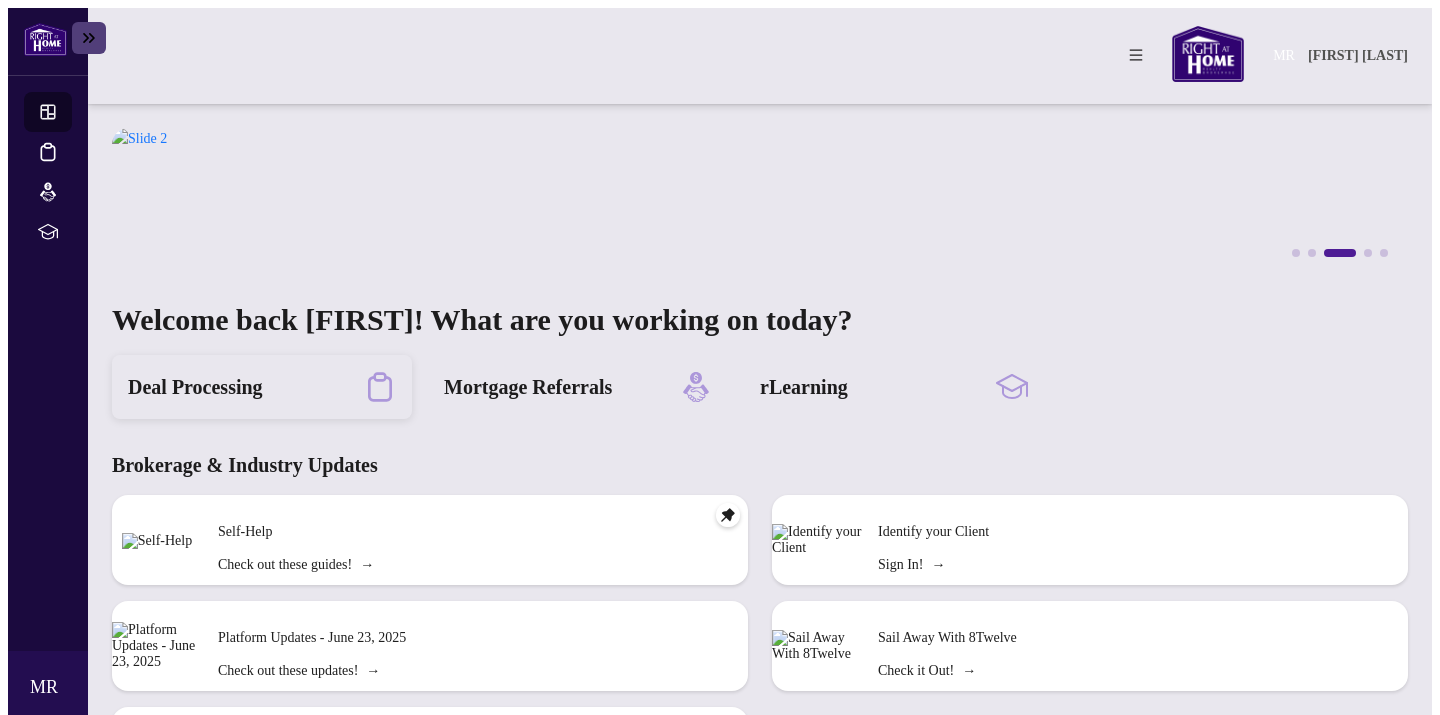 click on "Deal Processing" at bounding box center [195, 387] 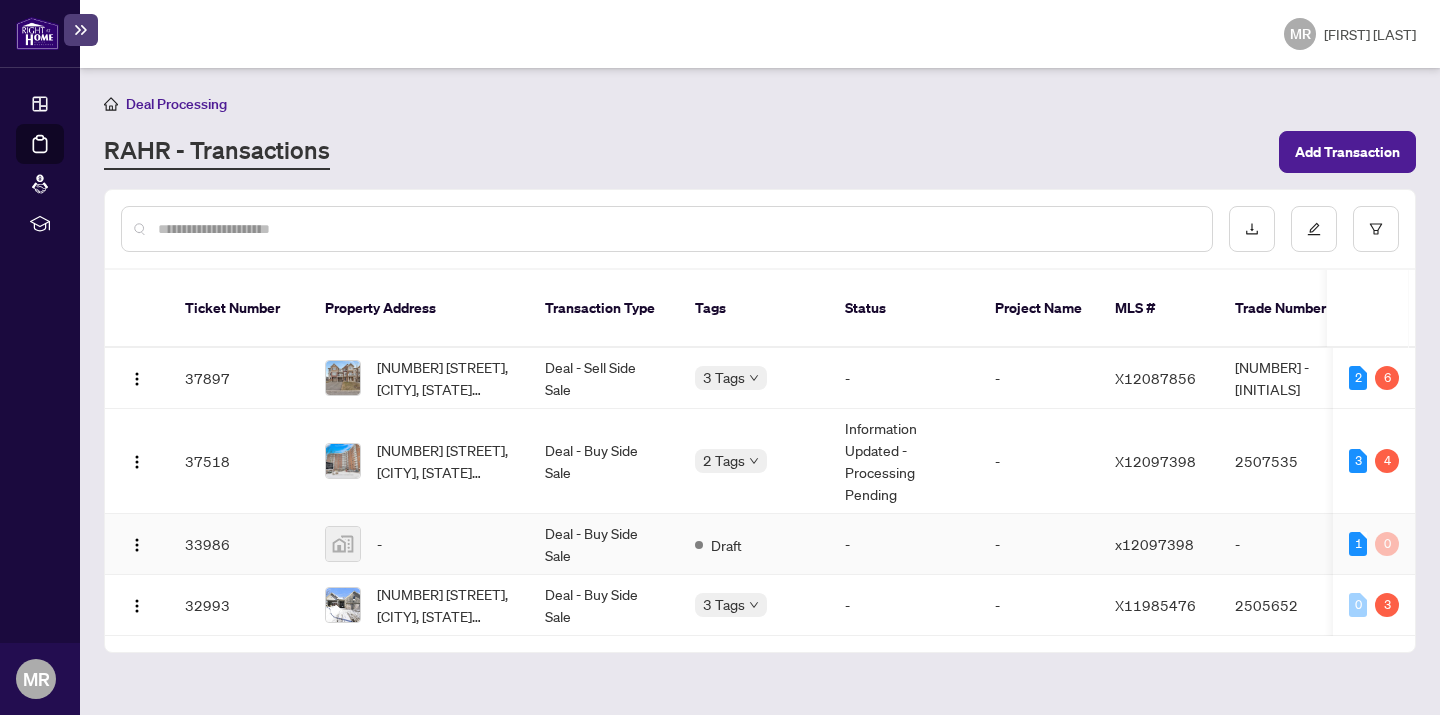 click on "Deal - Buy Side Sale" at bounding box center (604, 544) 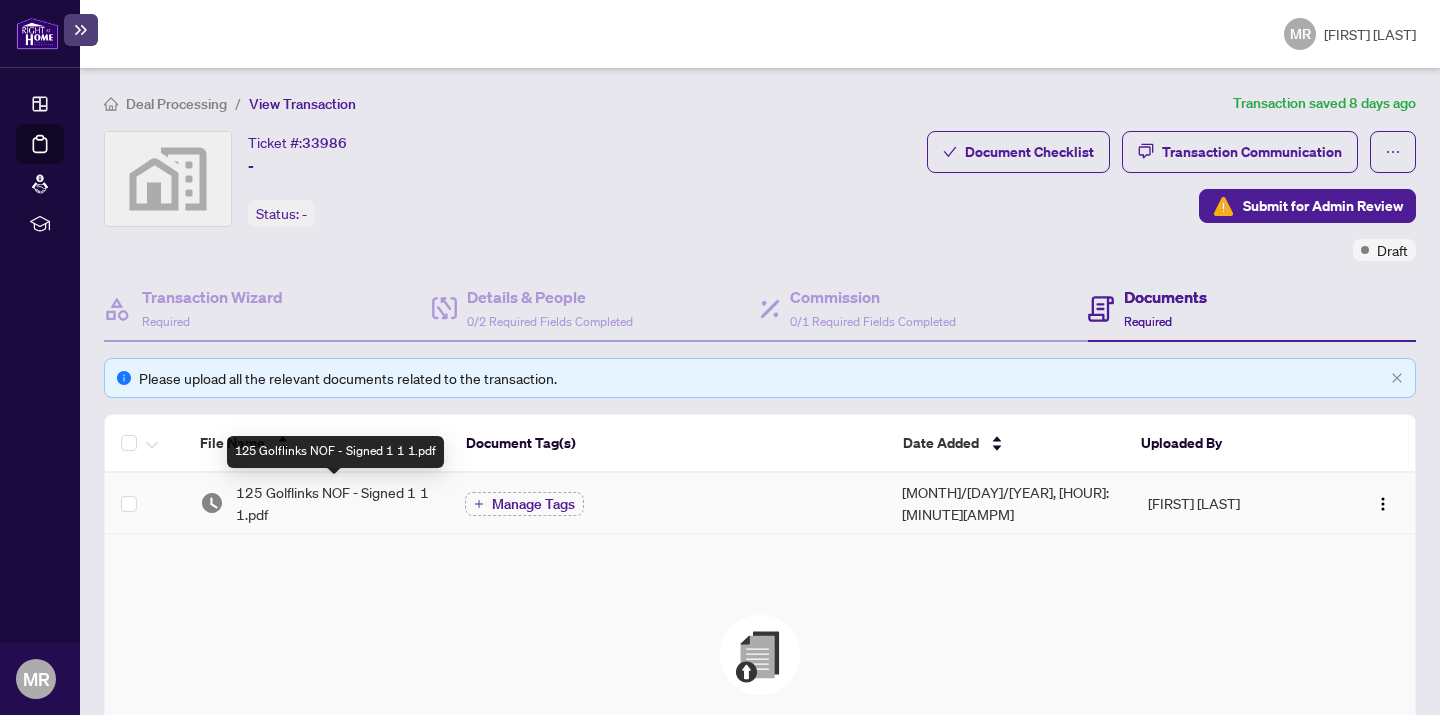 click on "125 Golflinks NOF - Signed 1 1 1.pdf" at bounding box center [334, 503] 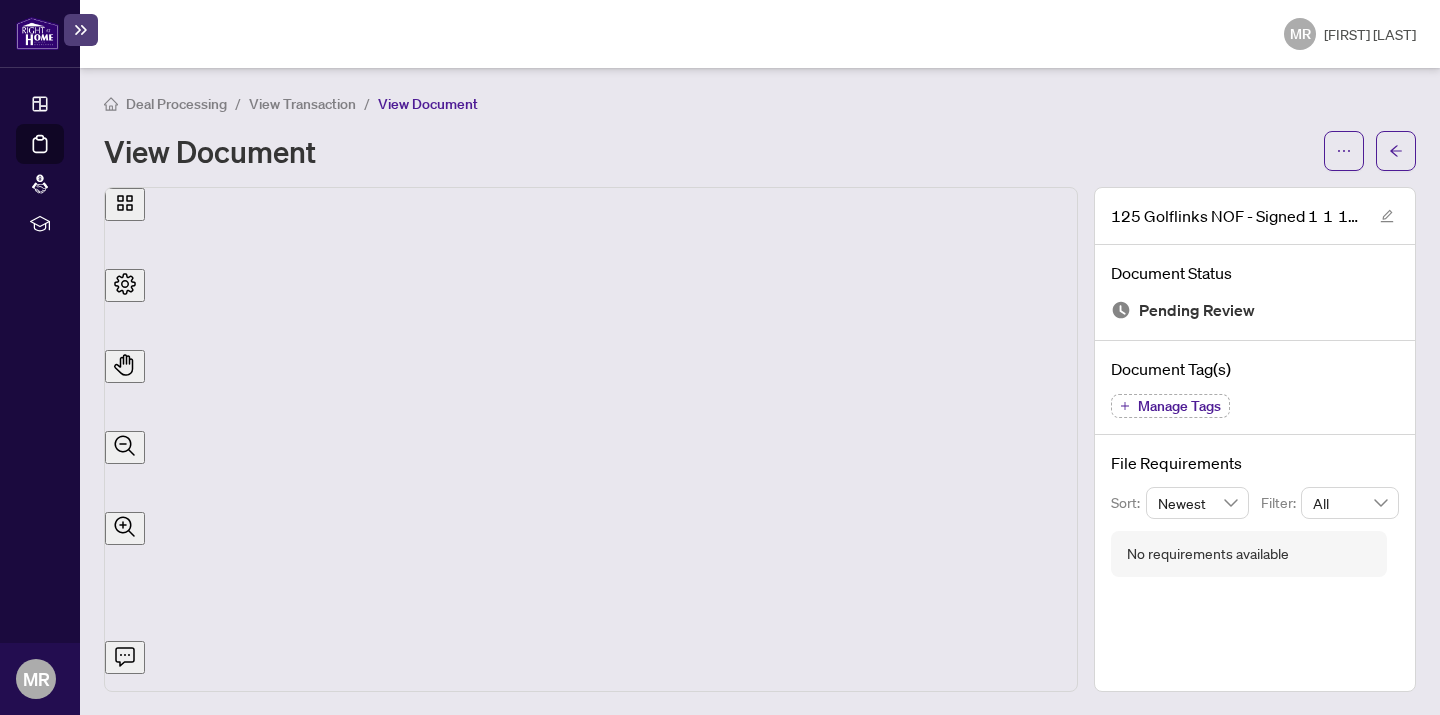 scroll, scrollTop: 0, scrollLeft: 0, axis: both 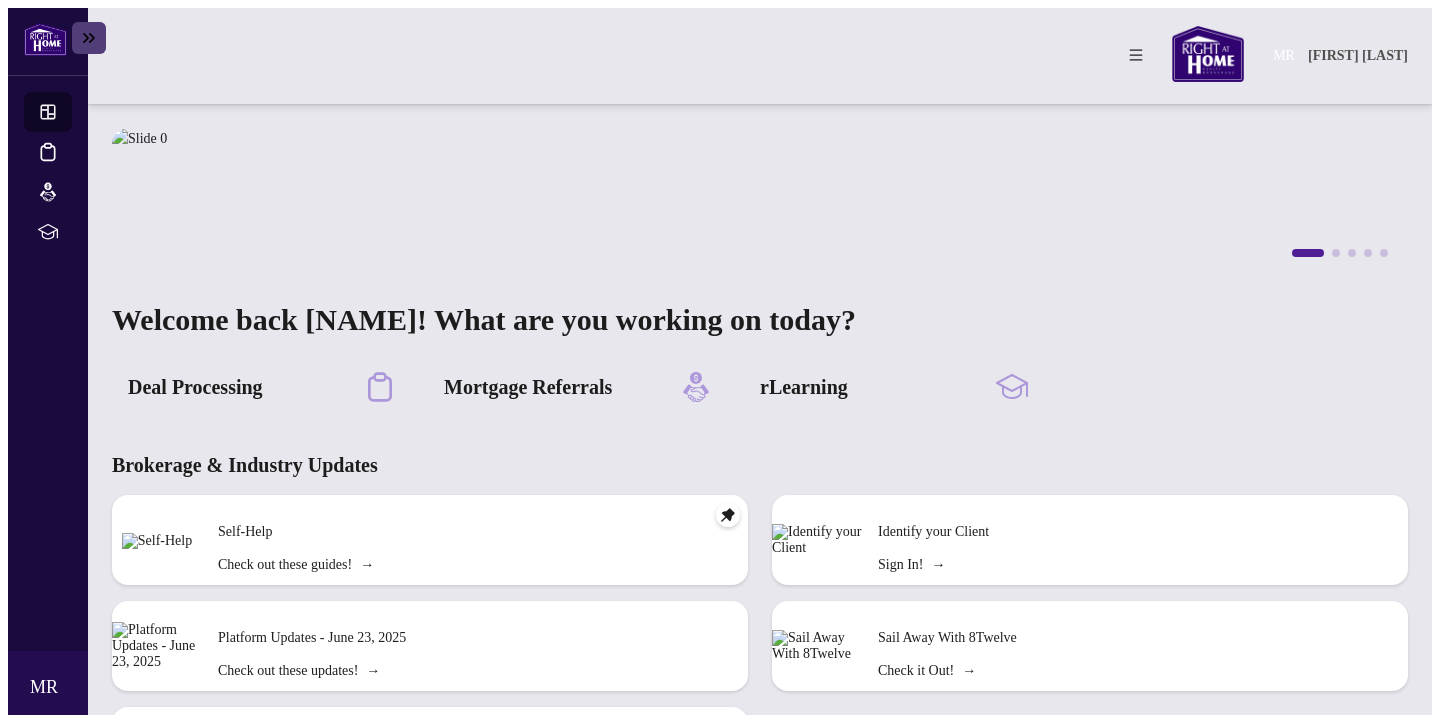 click at bounding box center [157, 541] 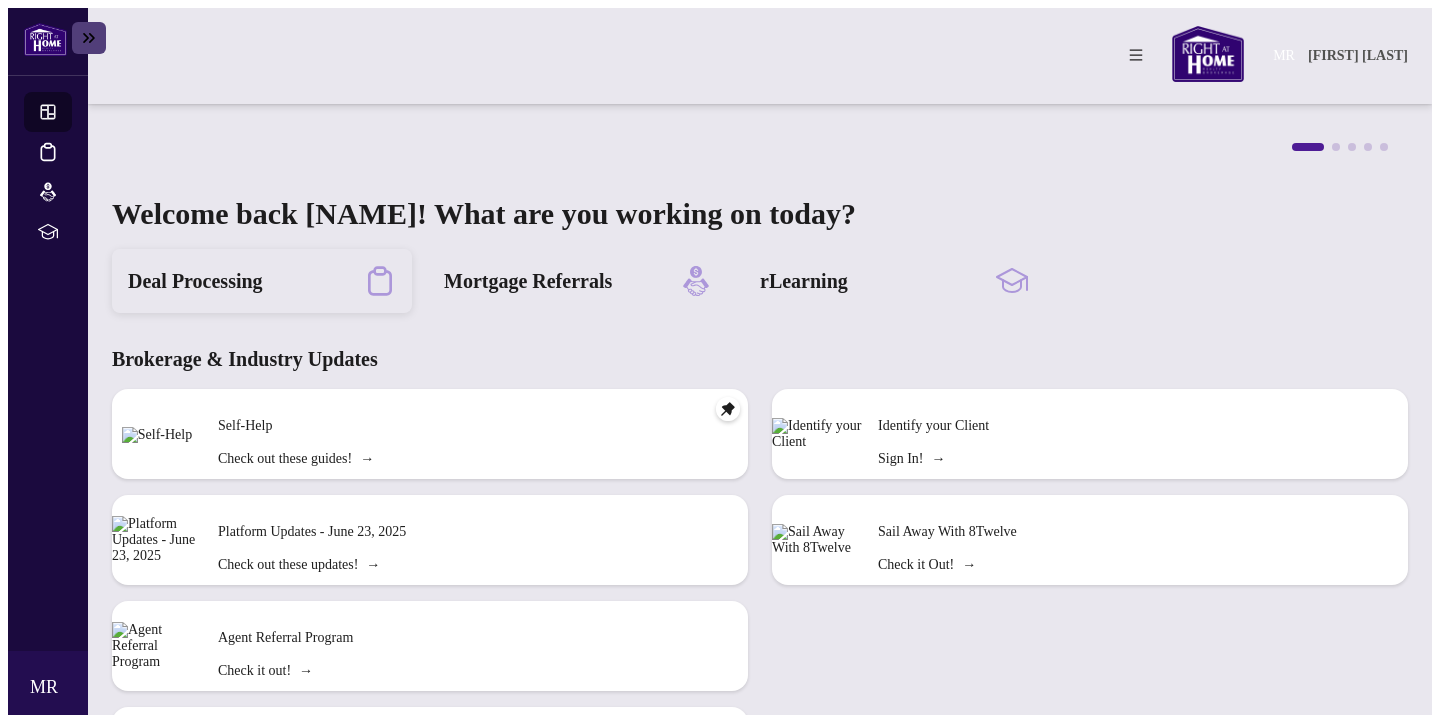 click on "Deal Processing" at bounding box center [195, 281] 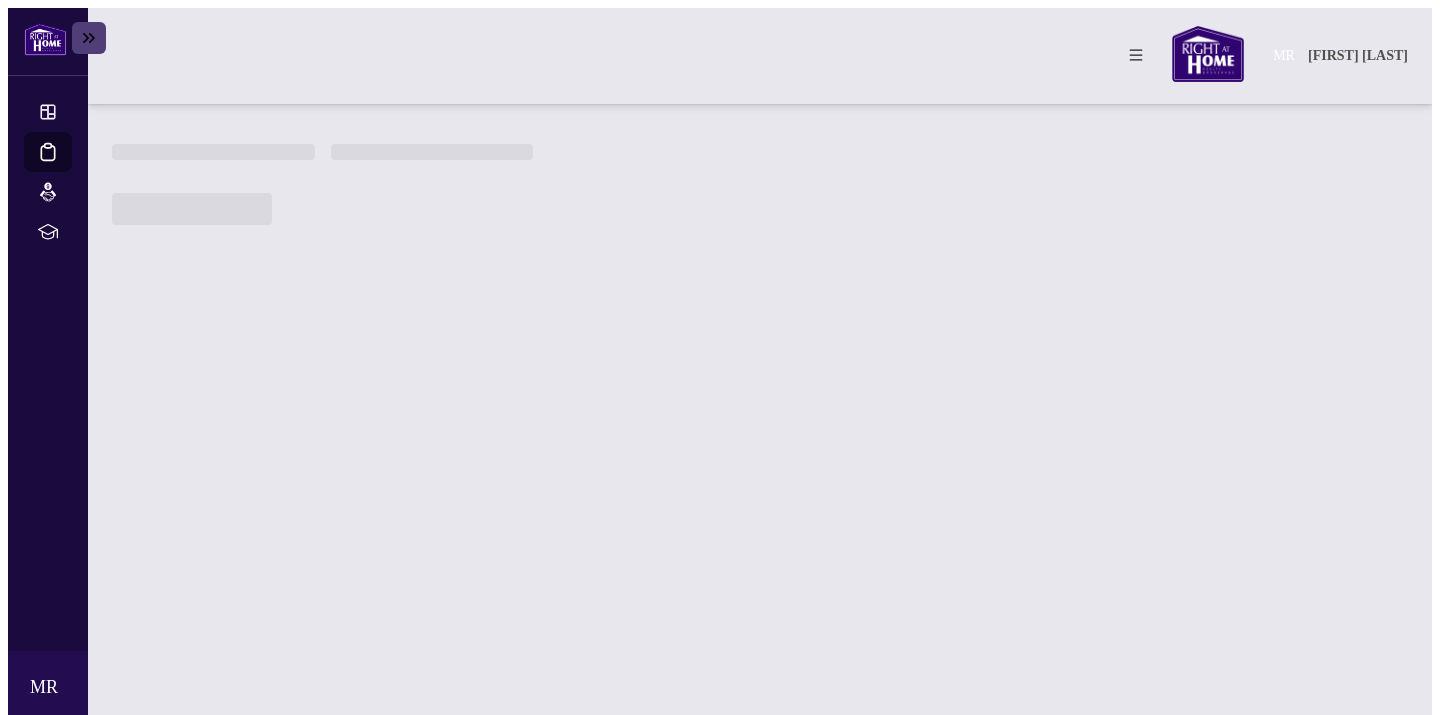 scroll, scrollTop: 0, scrollLeft: 0, axis: both 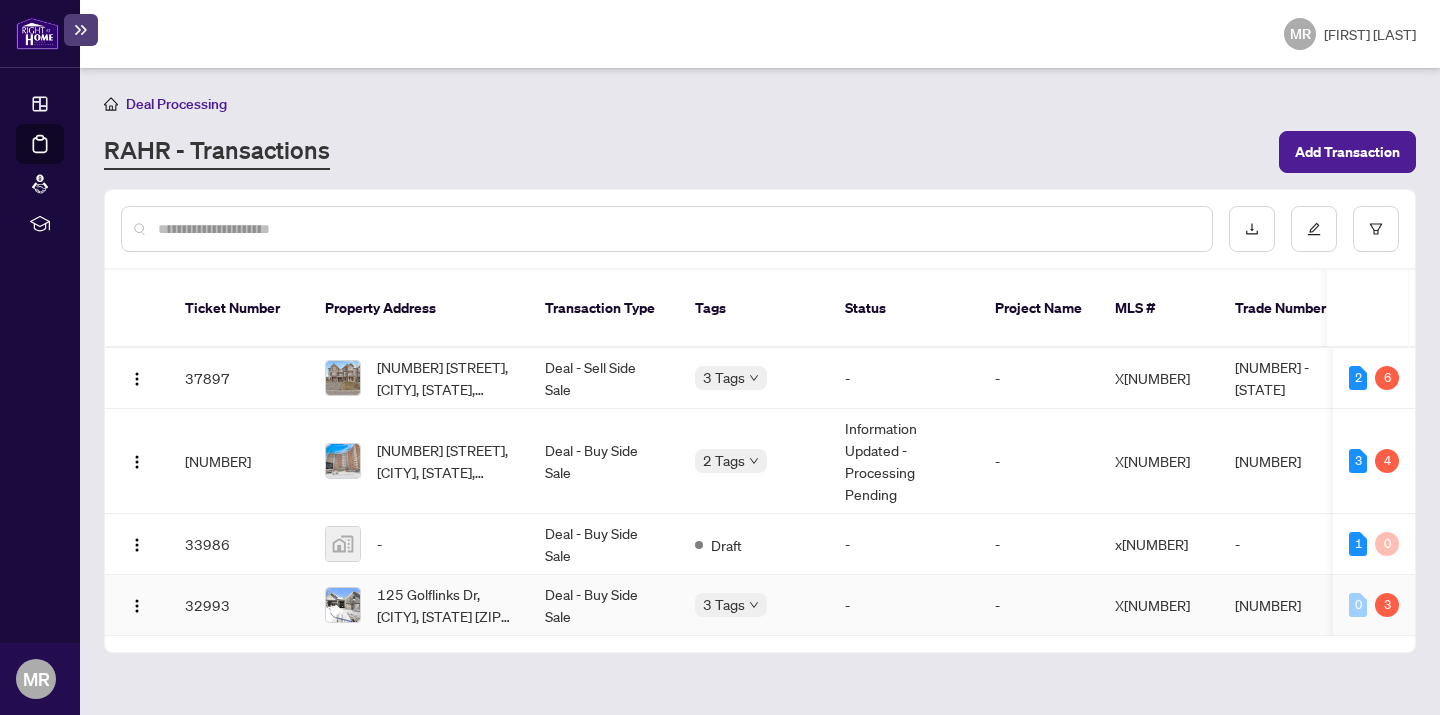 click on "Deal - Buy Side Sale" at bounding box center (604, 605) 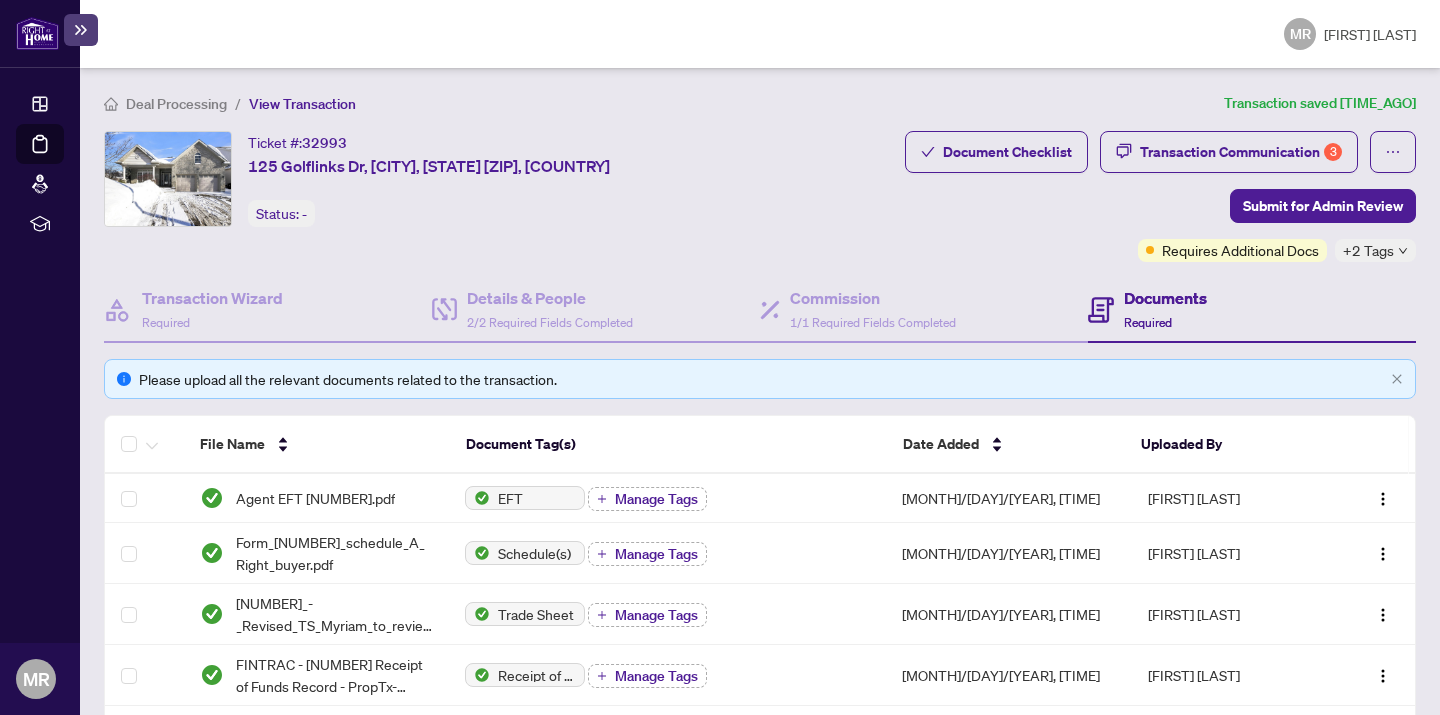 click on "Documents Required" at bounding box center [1252, 310] 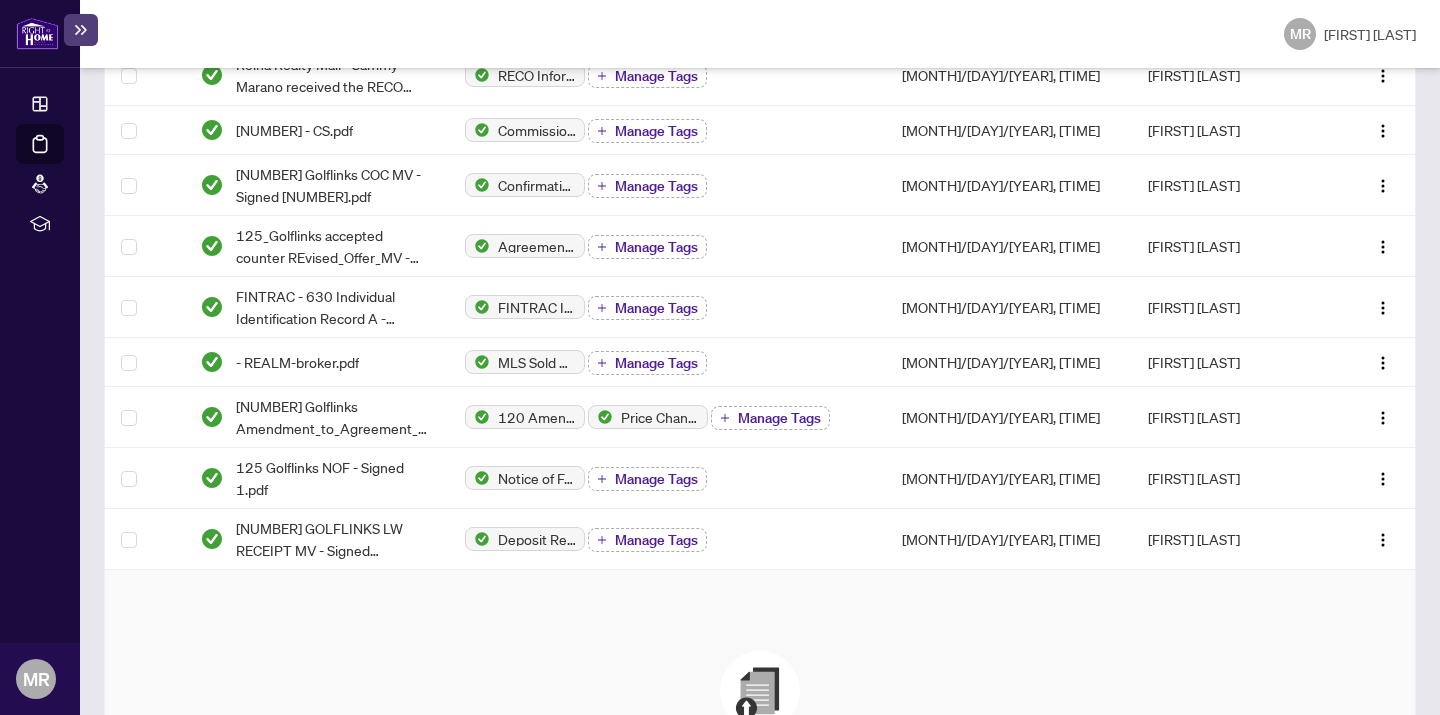 scroll, scrollTop: 667, scrollLeft: 0, axis: vertical 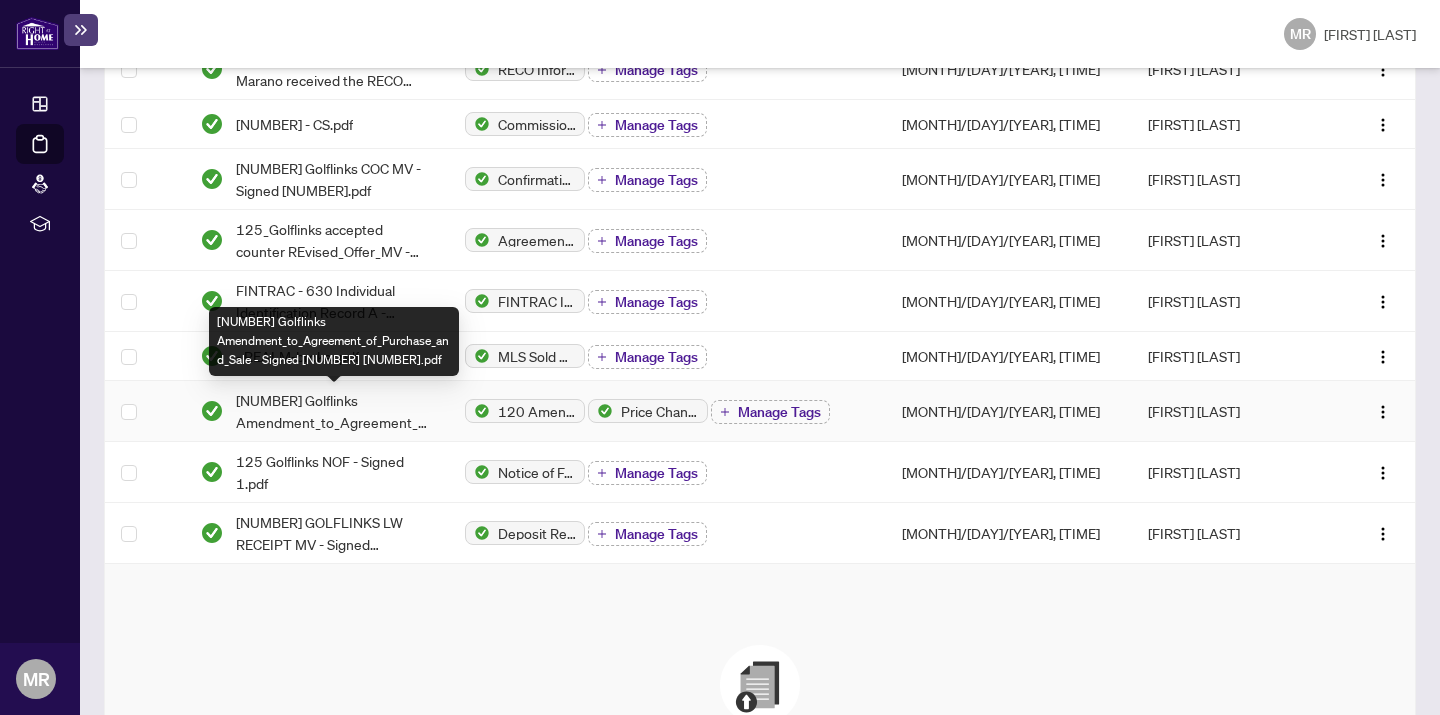 click on "[NUMBER] Golflinks Amendment_to_Agreement_of_Purchase_and_Sale - Signed [NUMBER] [NUMBER].pdf" at bounding box center [334, 411] 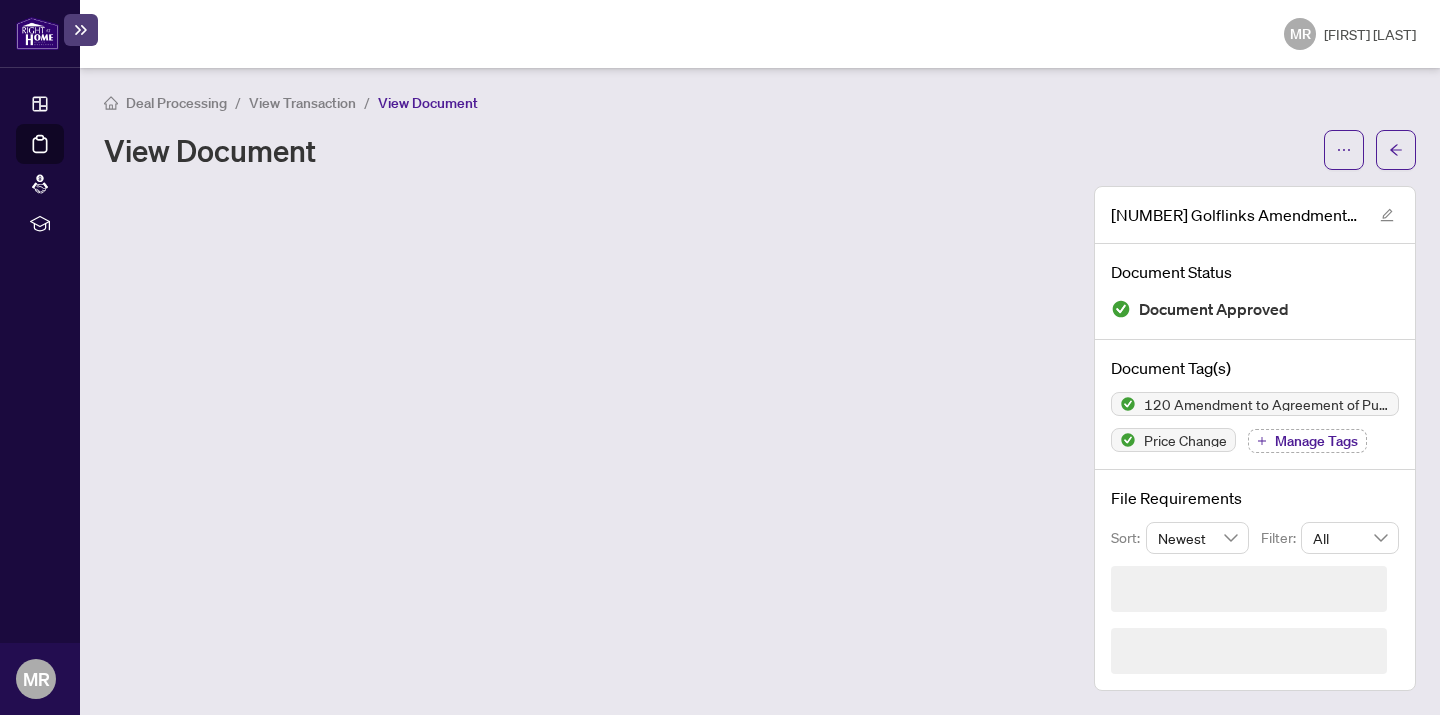 scroll, scrollTop: 0, scrollLeft: 0, axis: both 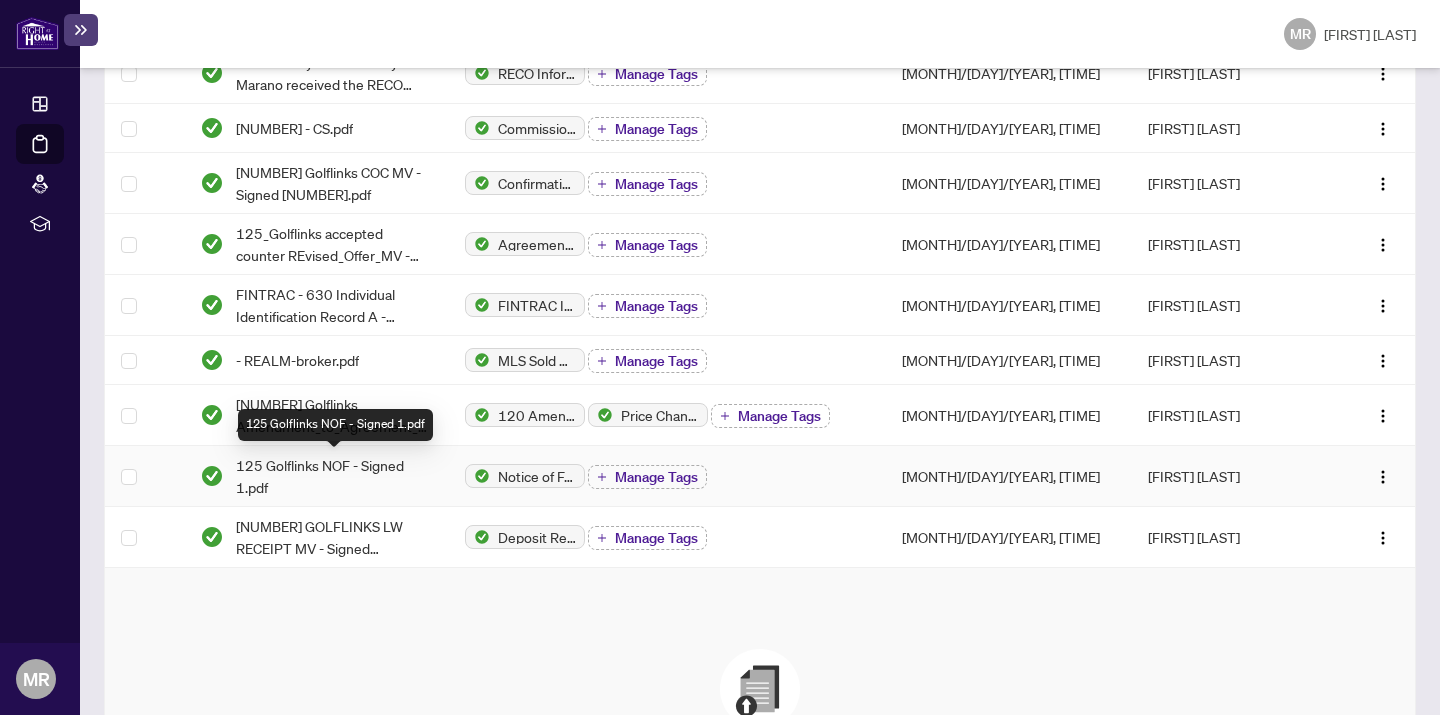 click on "125 Golflinks NOF - Signed 1.pdf" at bounding box center [334, 476] 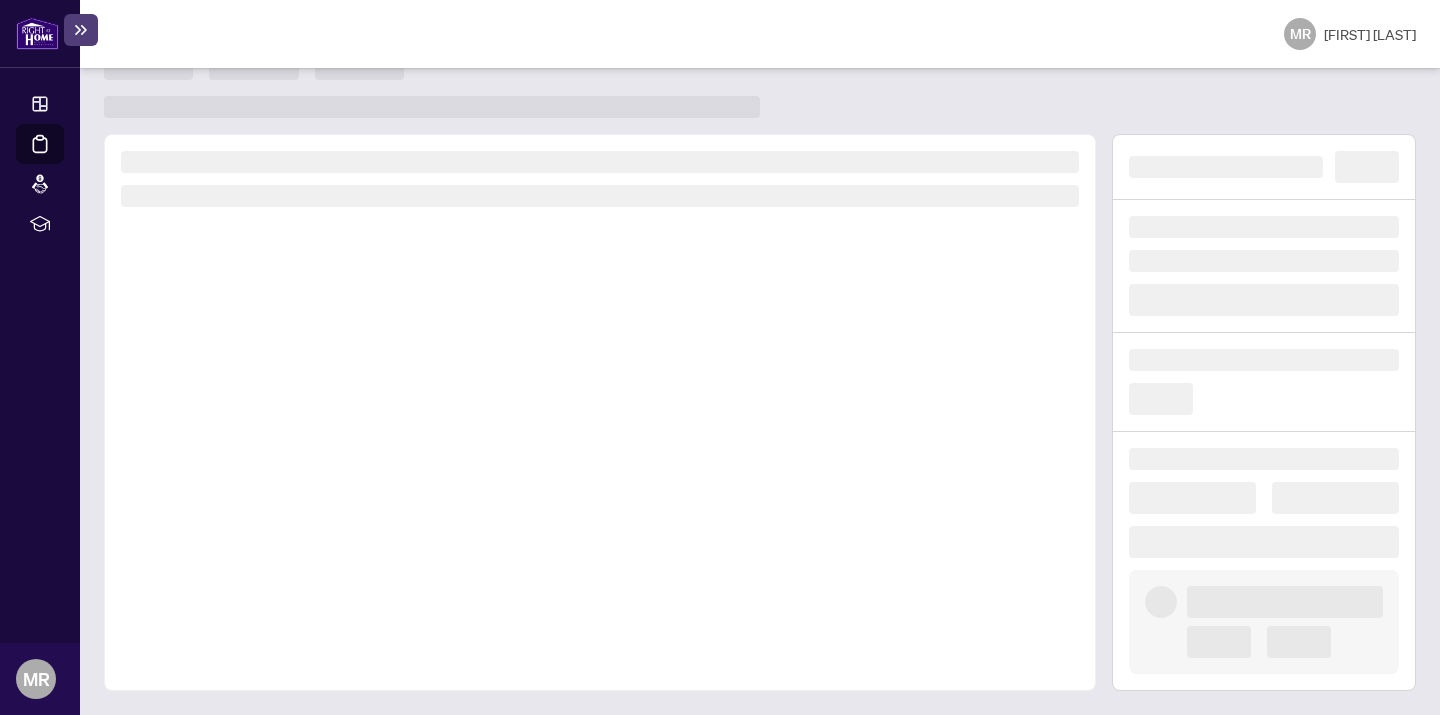 scroll, scrollTop: 0, scrollLeft: 0, axis: both 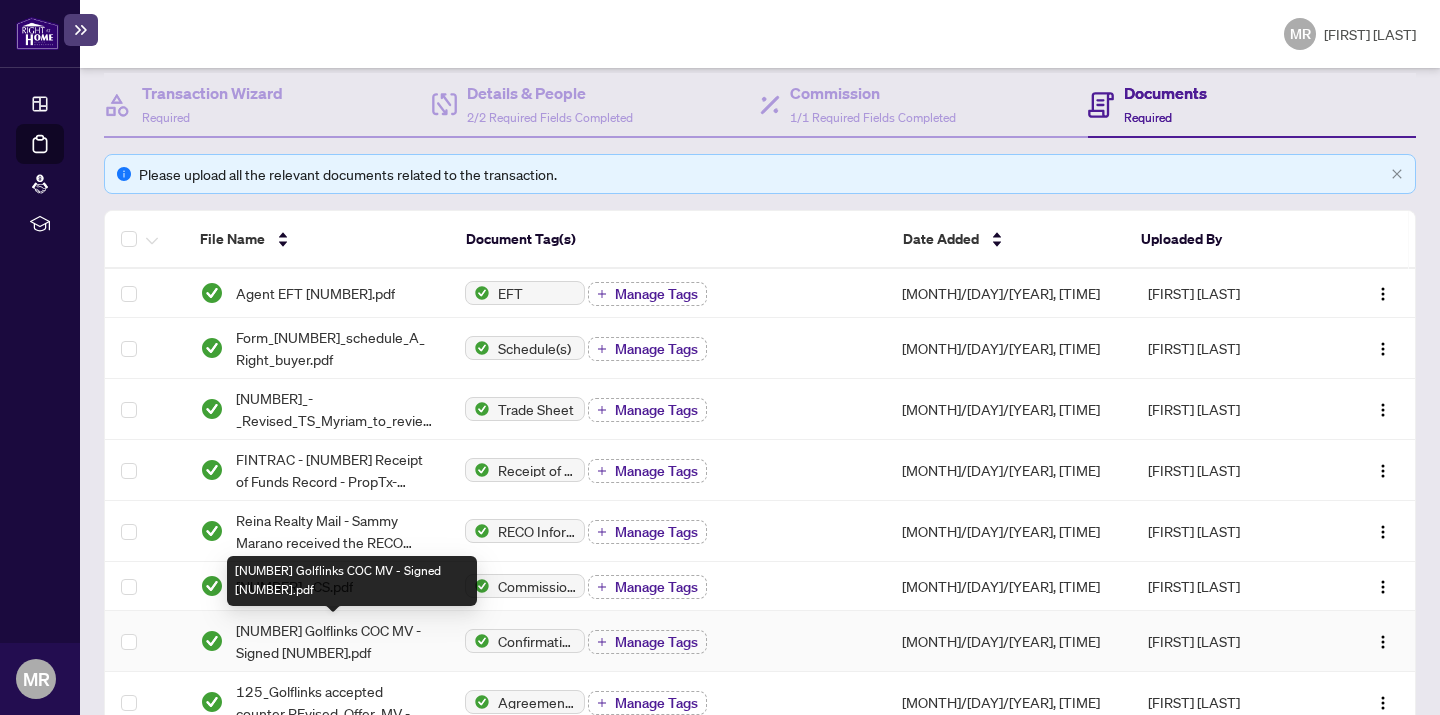 click on "[NUMBER] Golflinks COC MV - Signed [NUMBER].pdf" at bounding box center (334, 641) 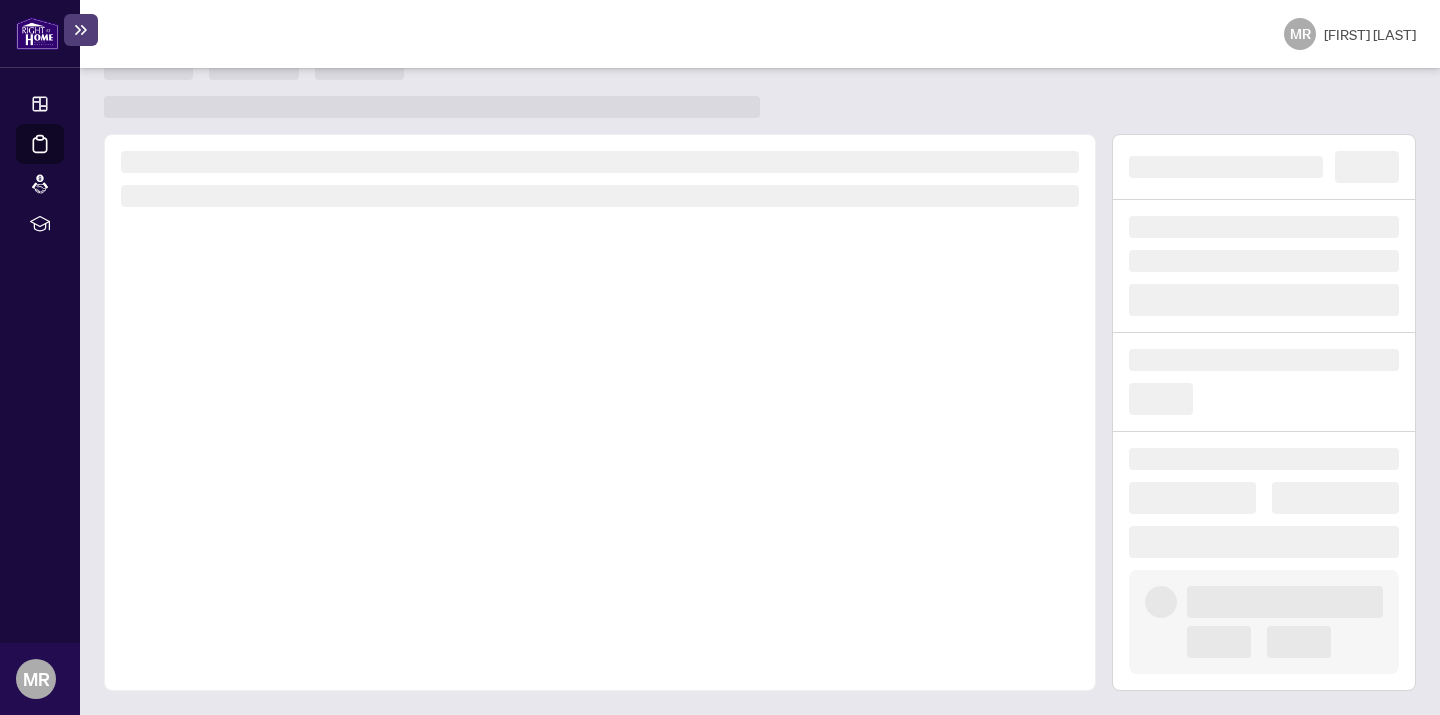 scroll, scrollTop: 0, scrollLeft: 0, axis: both 